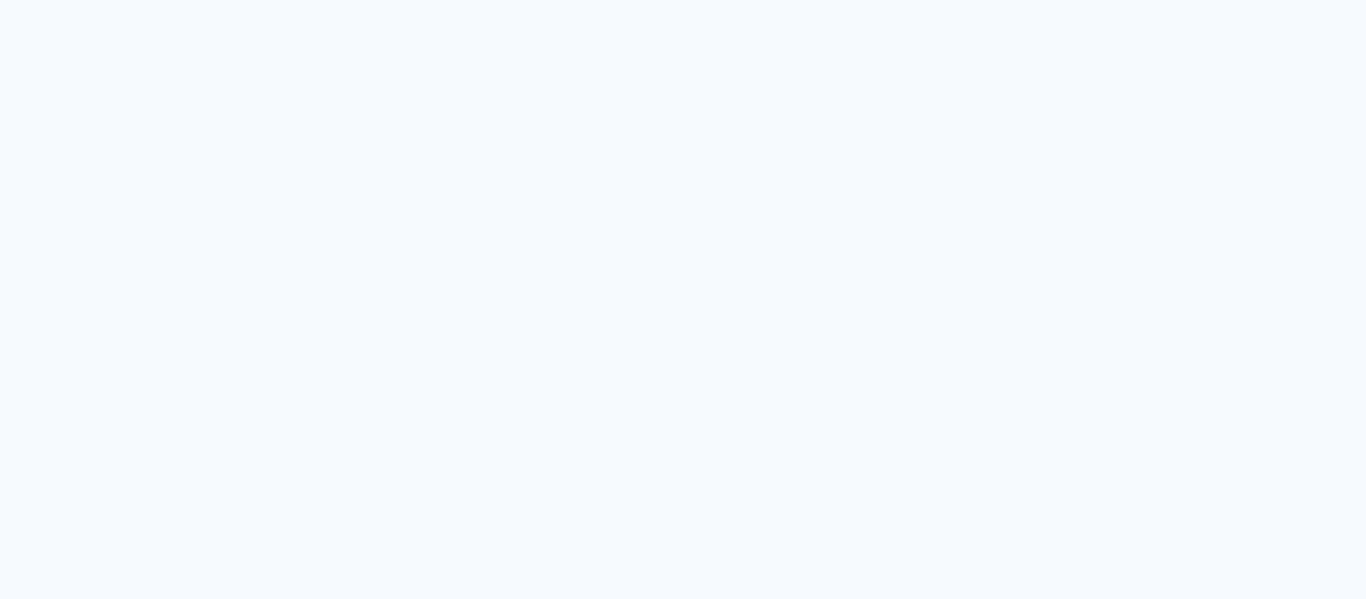 scroll, scrollTop: 0, scrollLeft: 0, axis: both 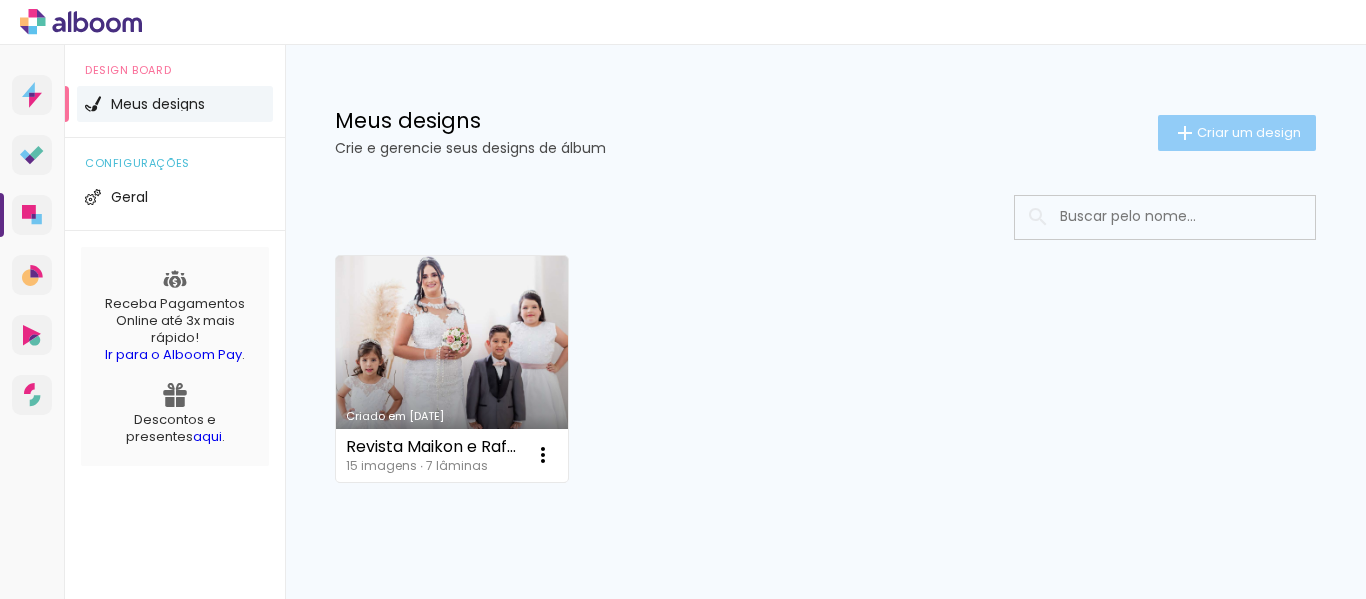 click on "Criar um design" 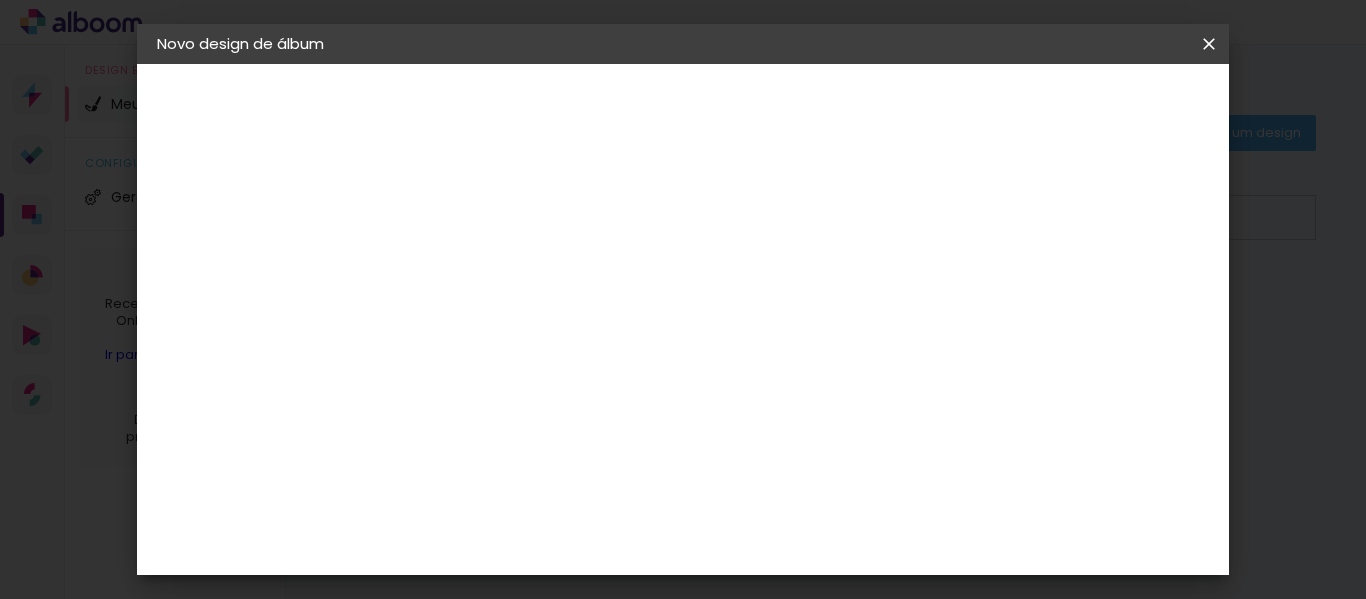 click at bounding box center (484, 268) 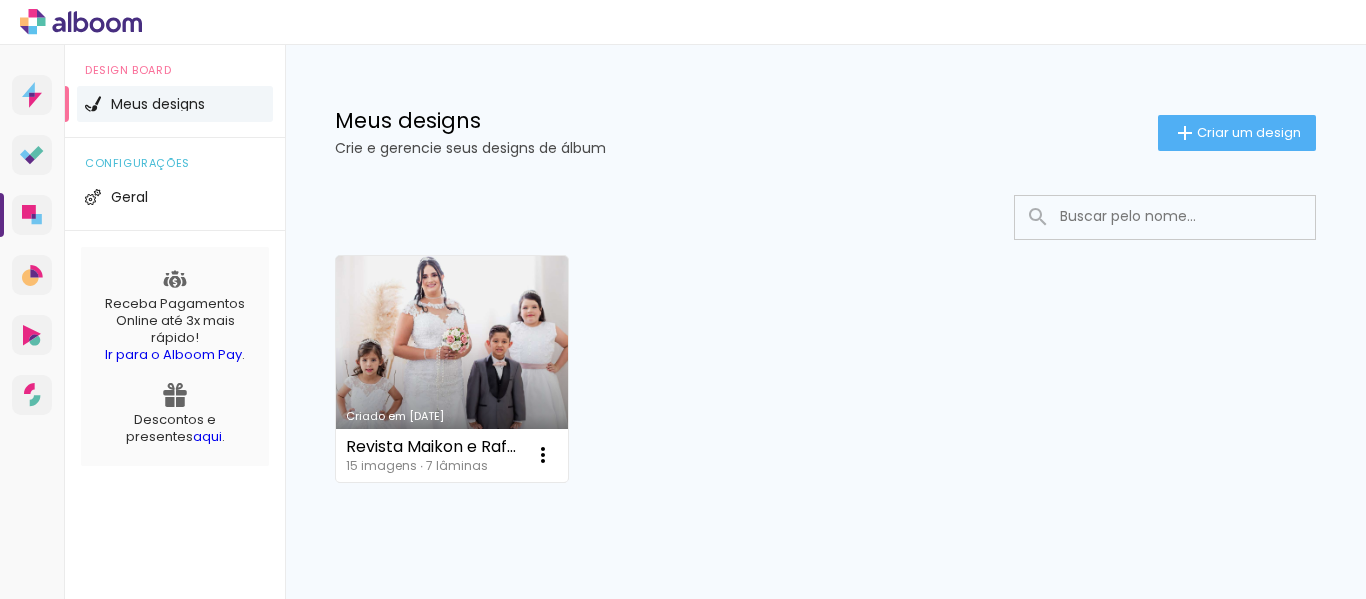 click on "Crie e gerencie seus designs de álbum" 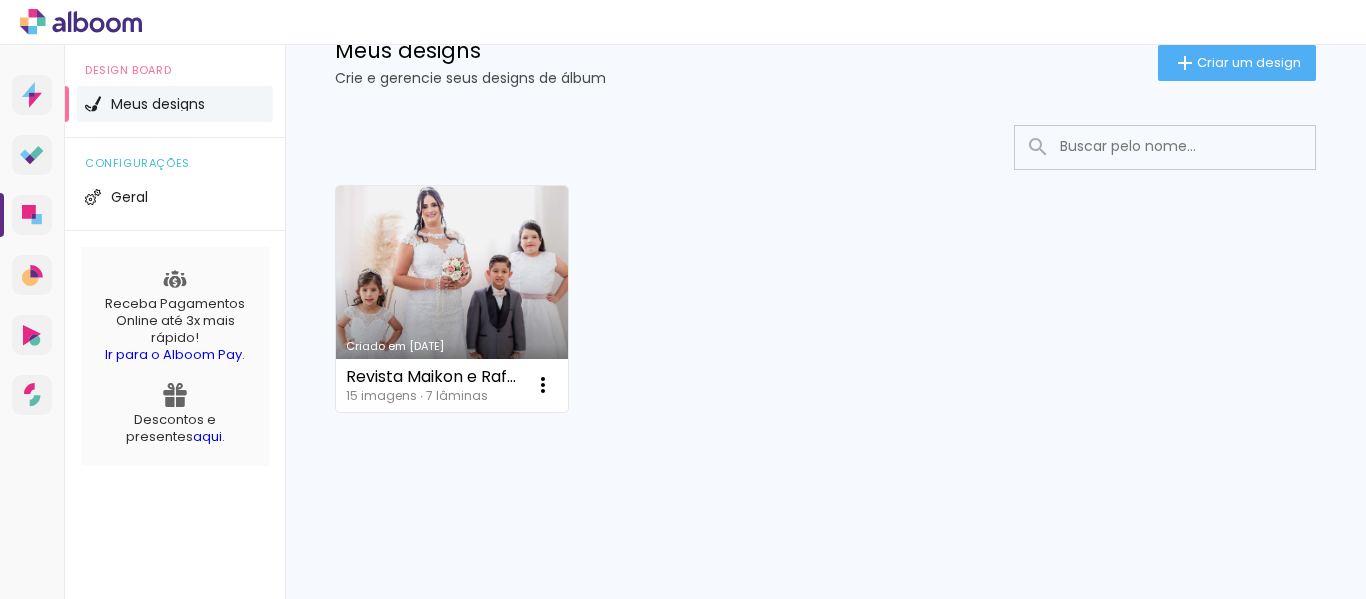 scroll, scrollTop: 0, scrollLeft: 0, axis: both 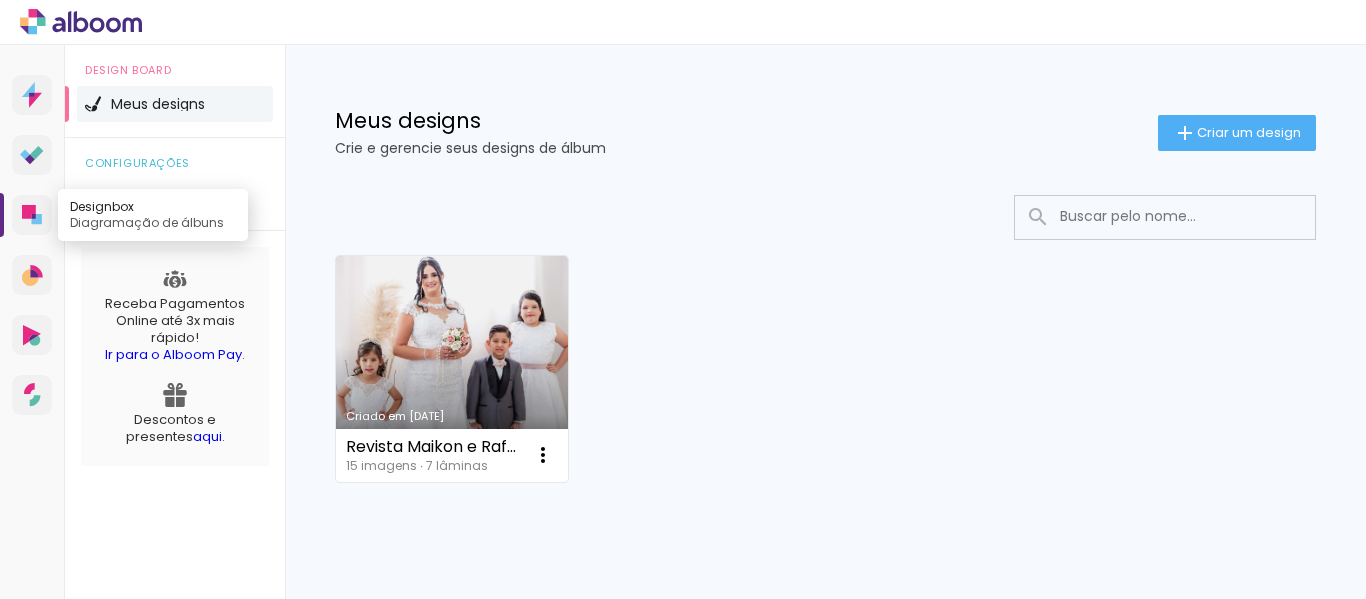 click on "Designbox Diagramação de álbuns" at bounding box center [32, 215] 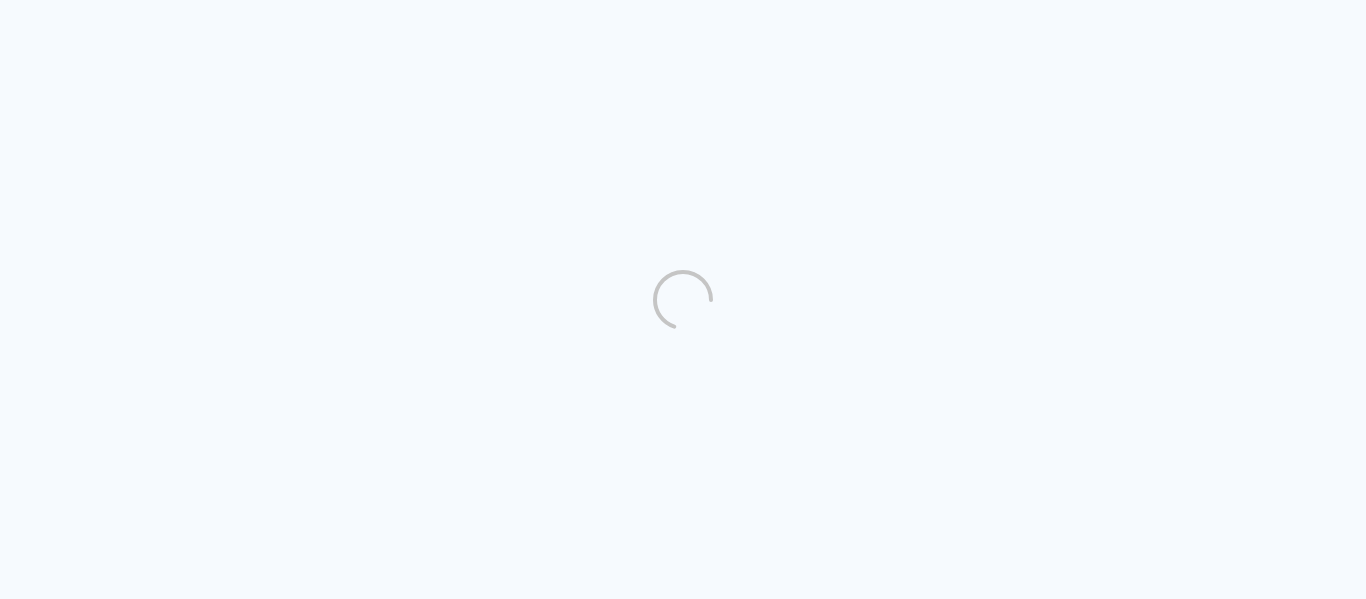 scroll, scrollTop: 0, scrollLeft: 0, axis: both 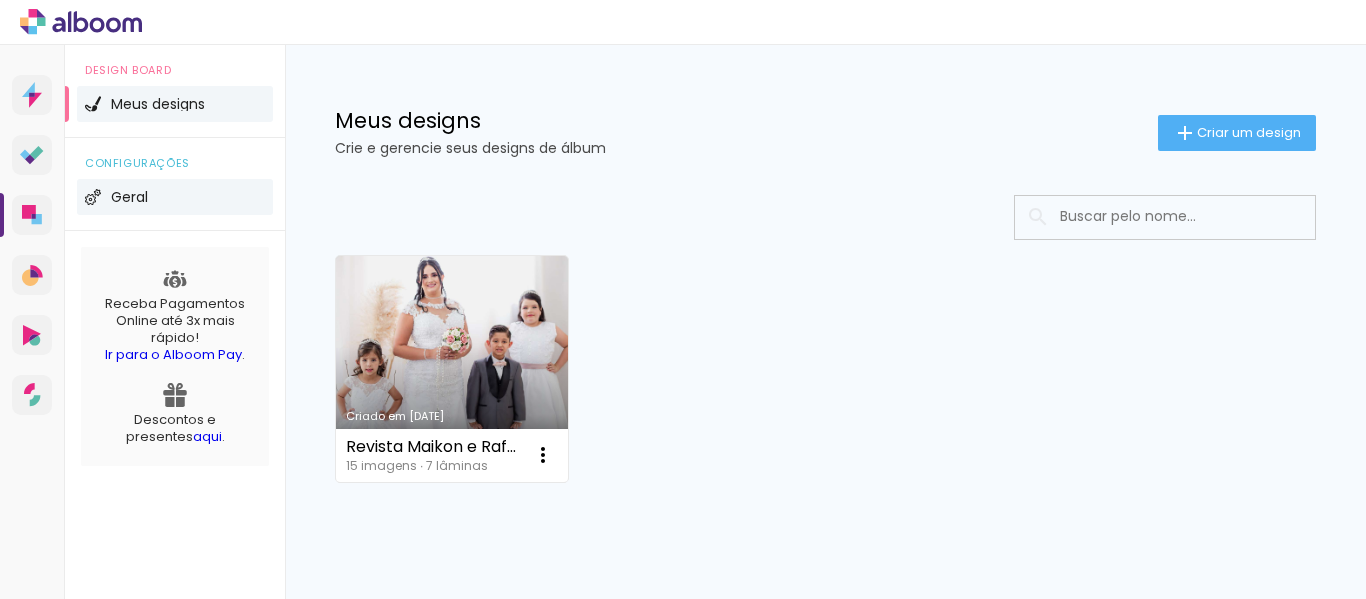 click on "Geral" at bounding box center [129, 197] 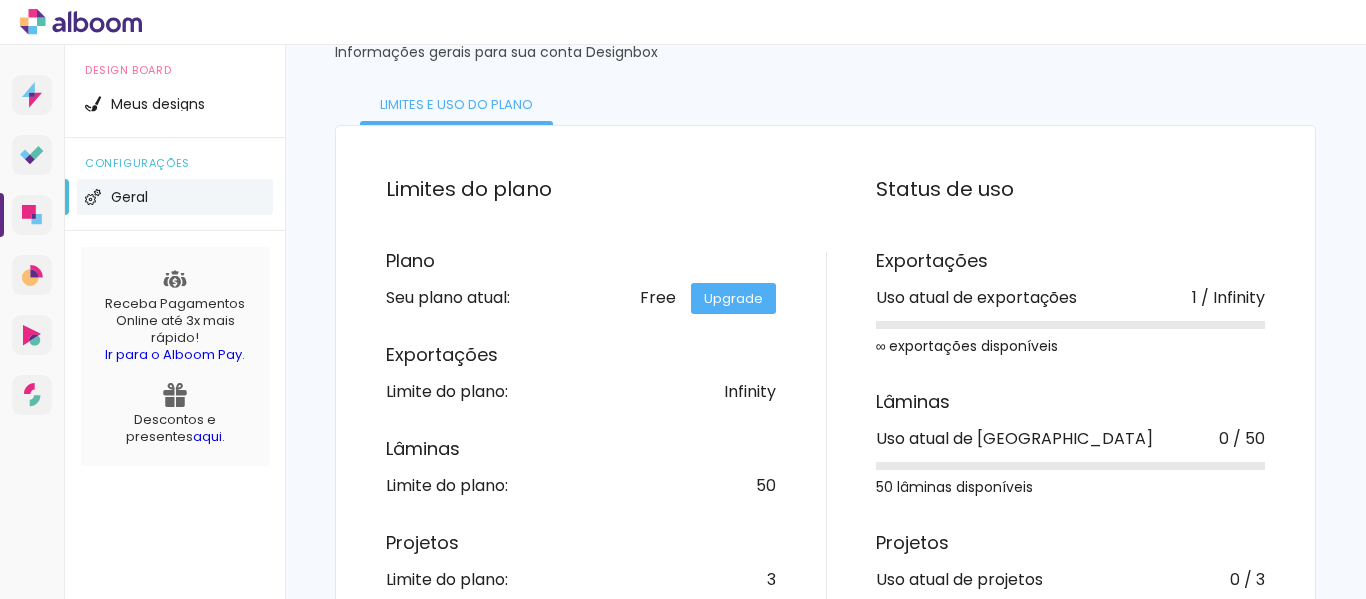 scroll, scrollTop: 183, scrollLeft: 0, axis: vertical 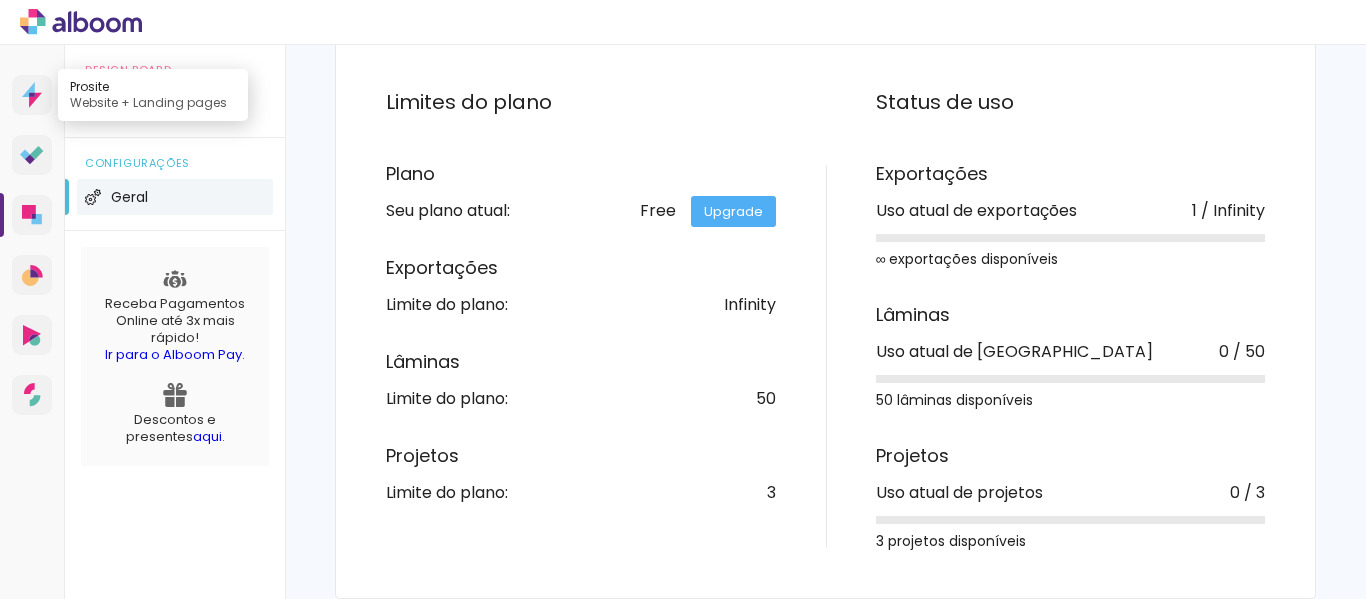 click on "Prosite Website + Landing pages" at bounding box center [32, 95] 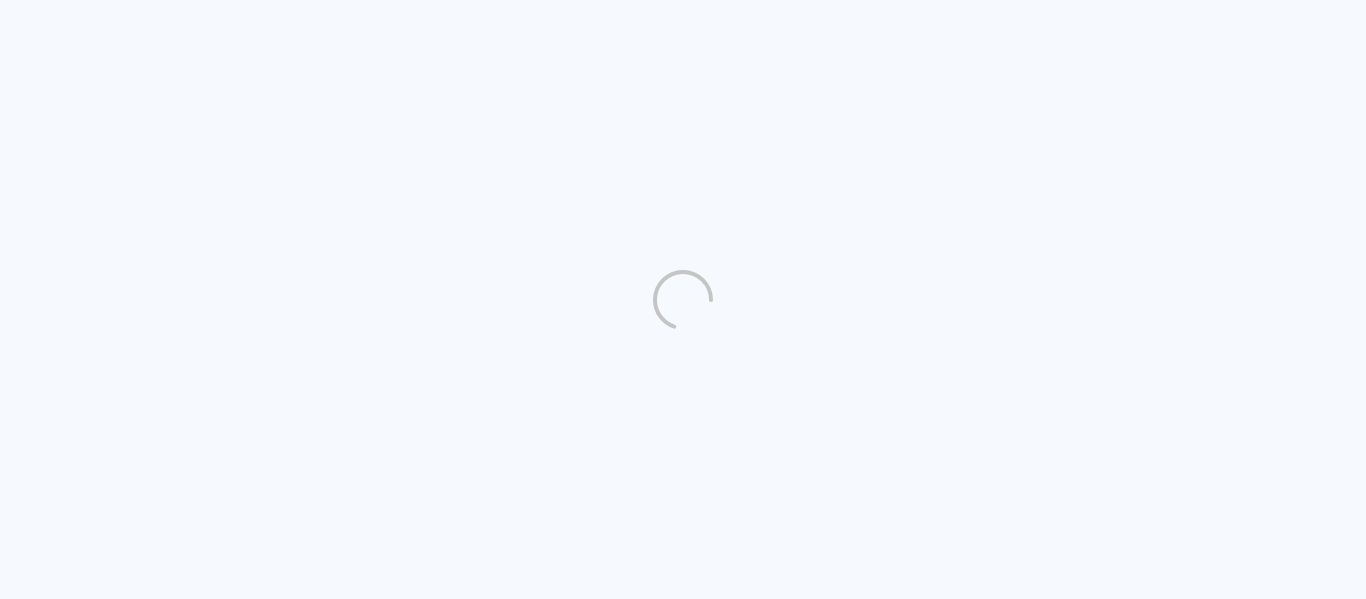 scroll, scrollTop: 0, scrollLeft: 0, axis: both 